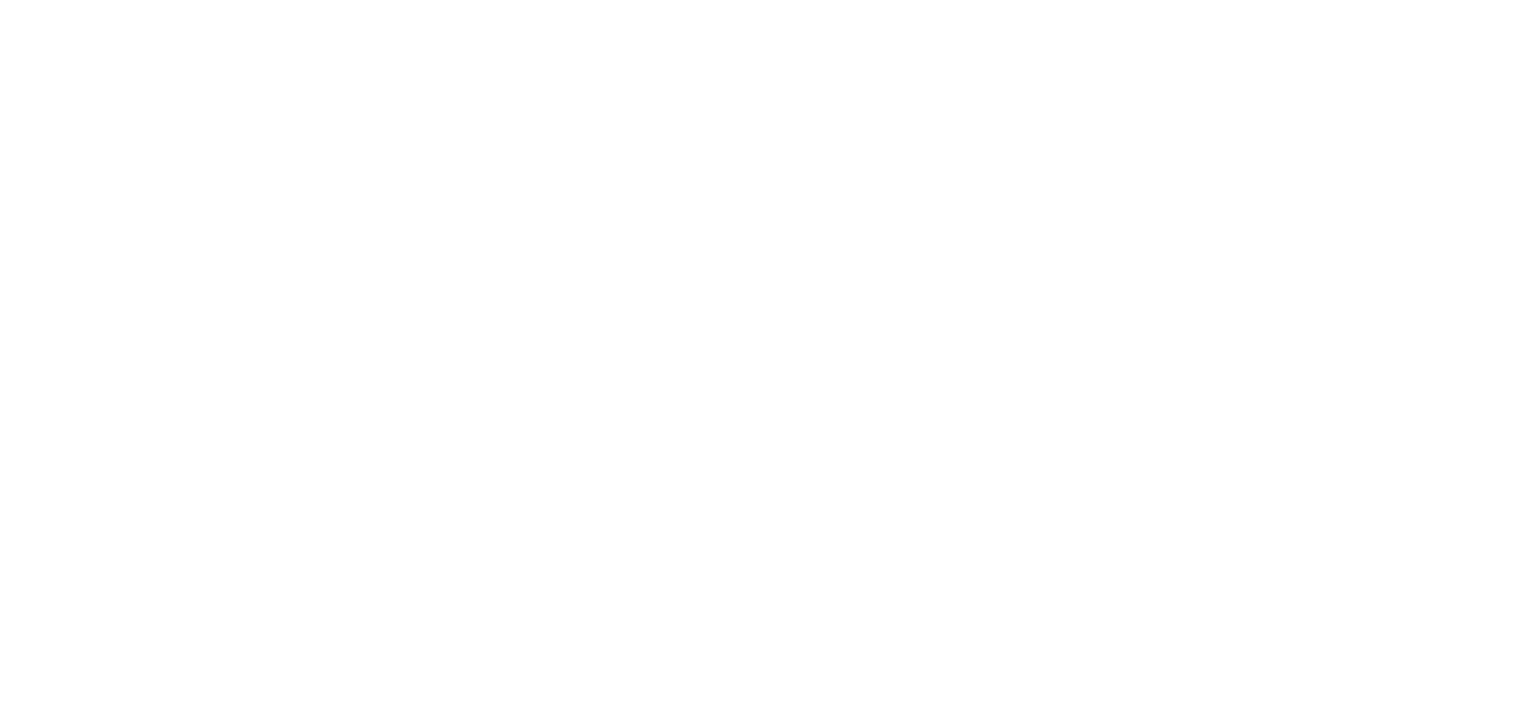 scroll, scrollTop: 0, scrollLeft: 0, axis: both 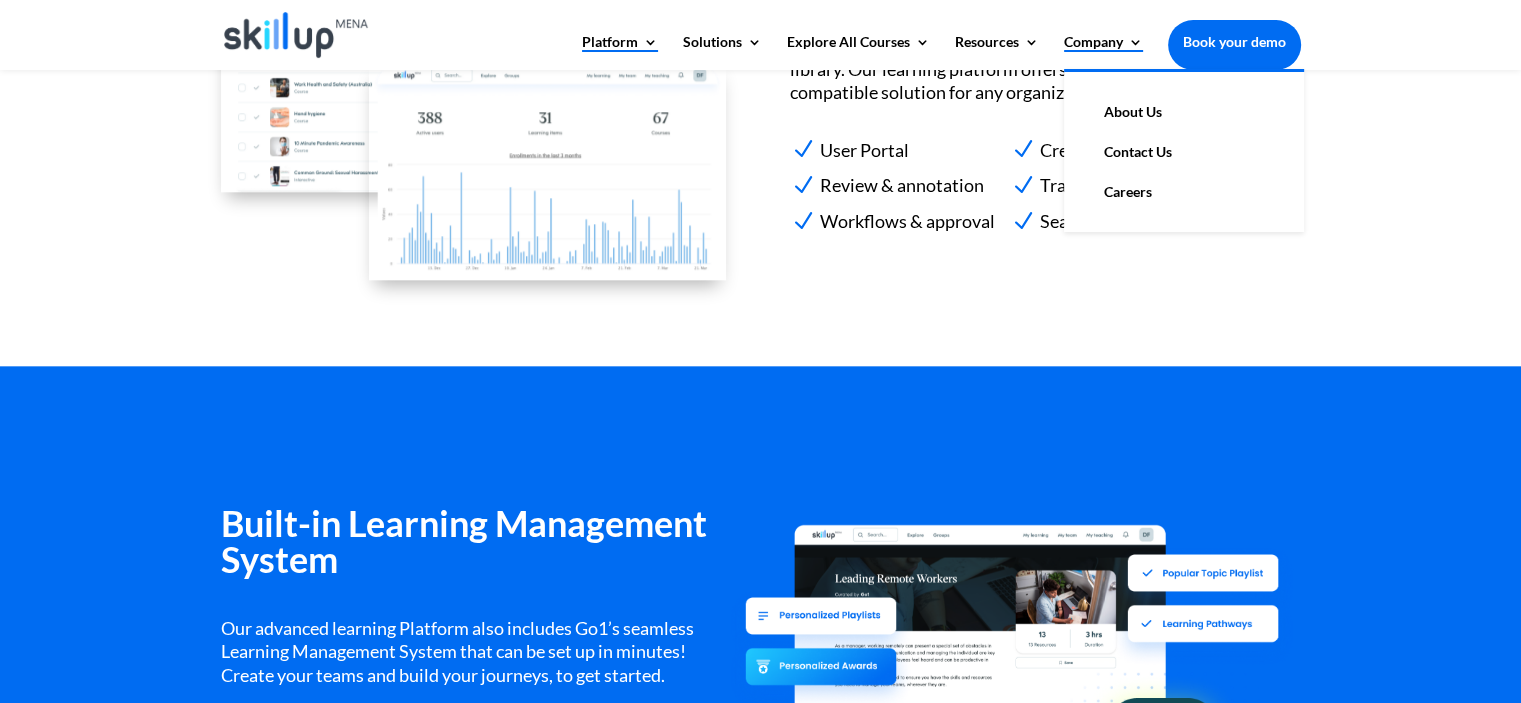 click on "Company" at bounding box center [1103, 52] 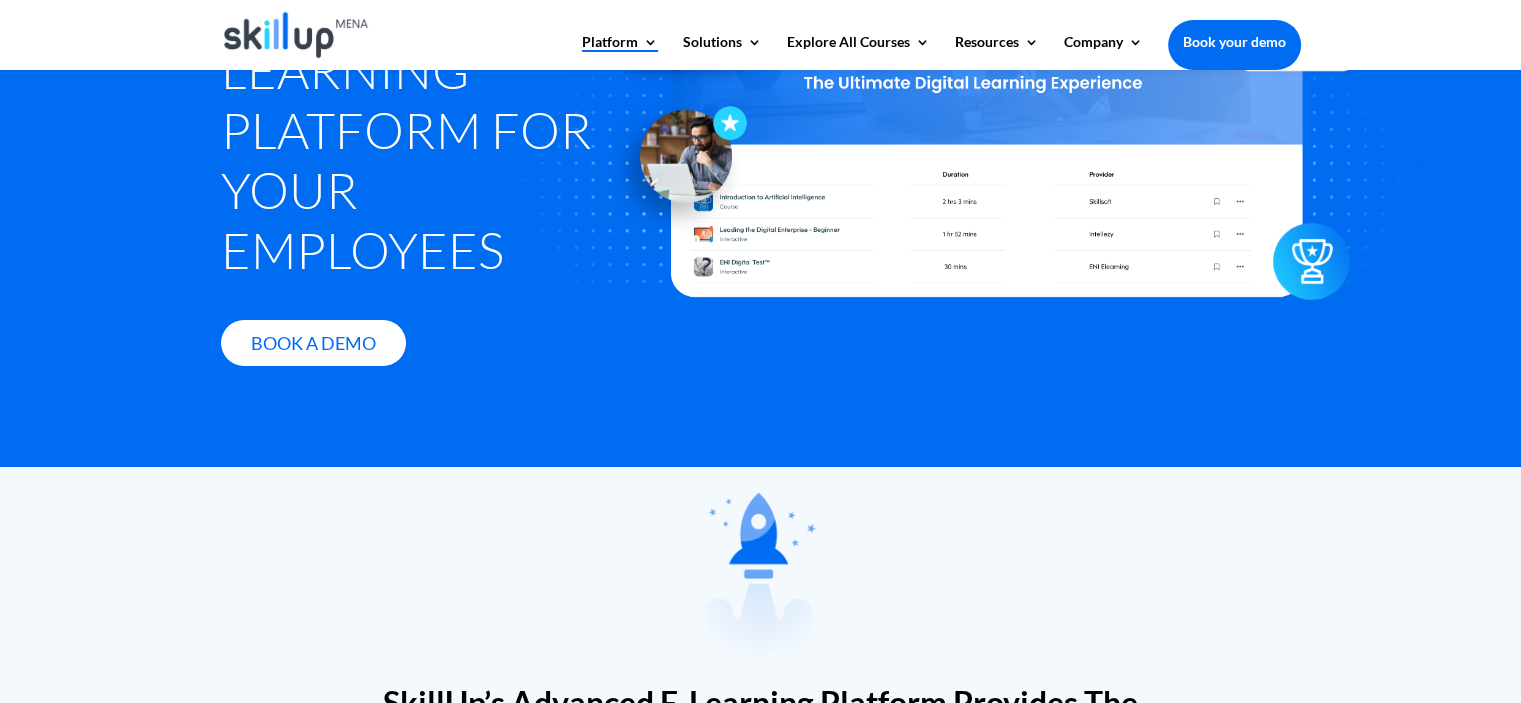 scroll, scrollTop: 0, scrollLeft: 0, axis: both 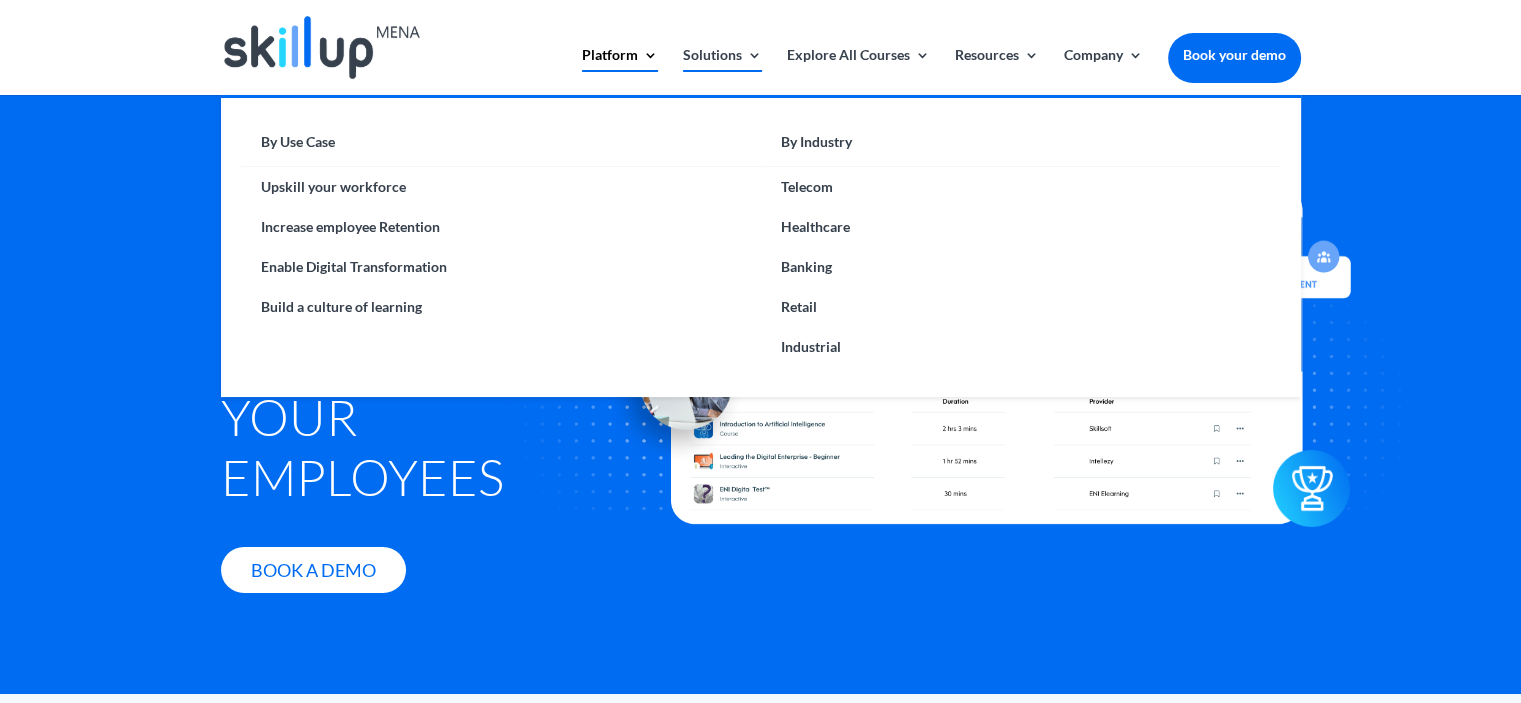 click on "Solutions" at bounding box center (722, 71) 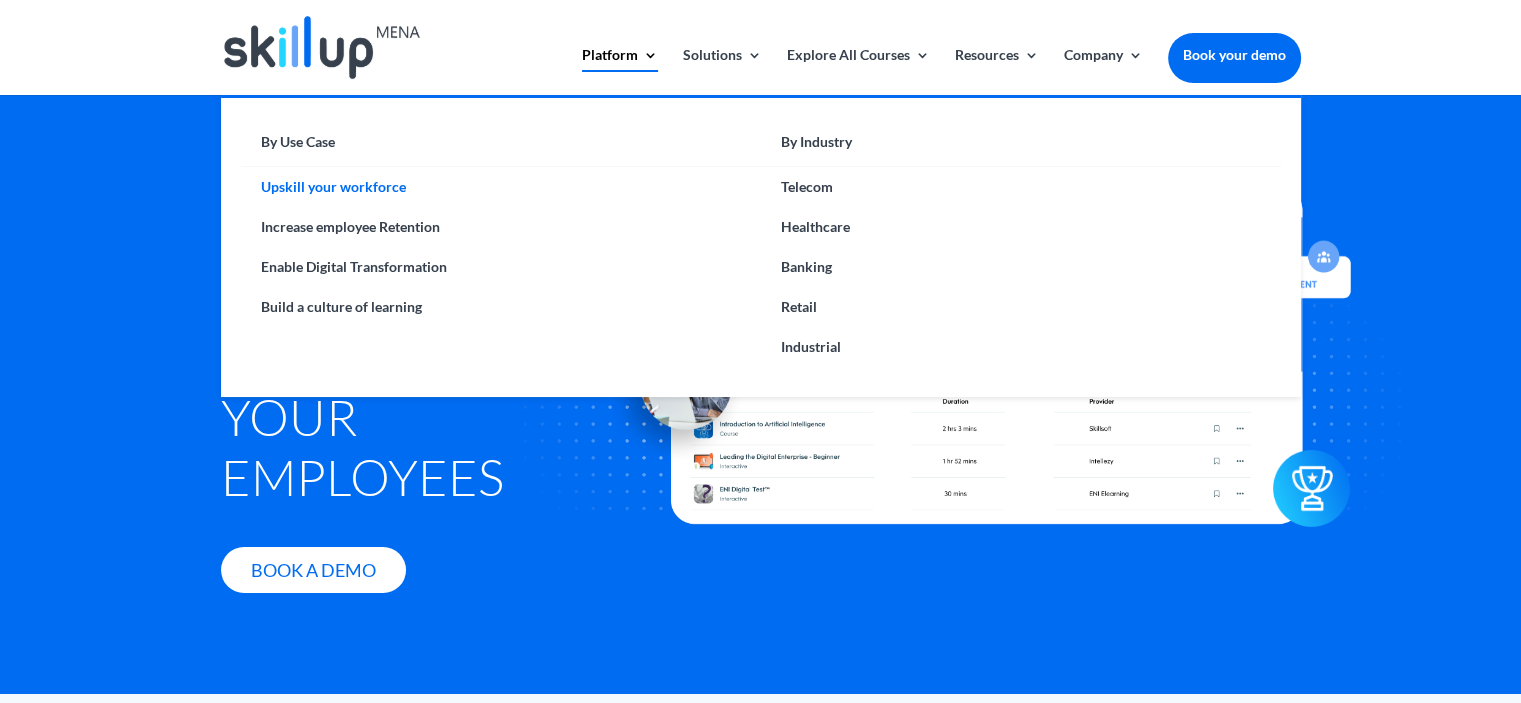 click on "Upskill your workforce" at bounding box center [501, 187] 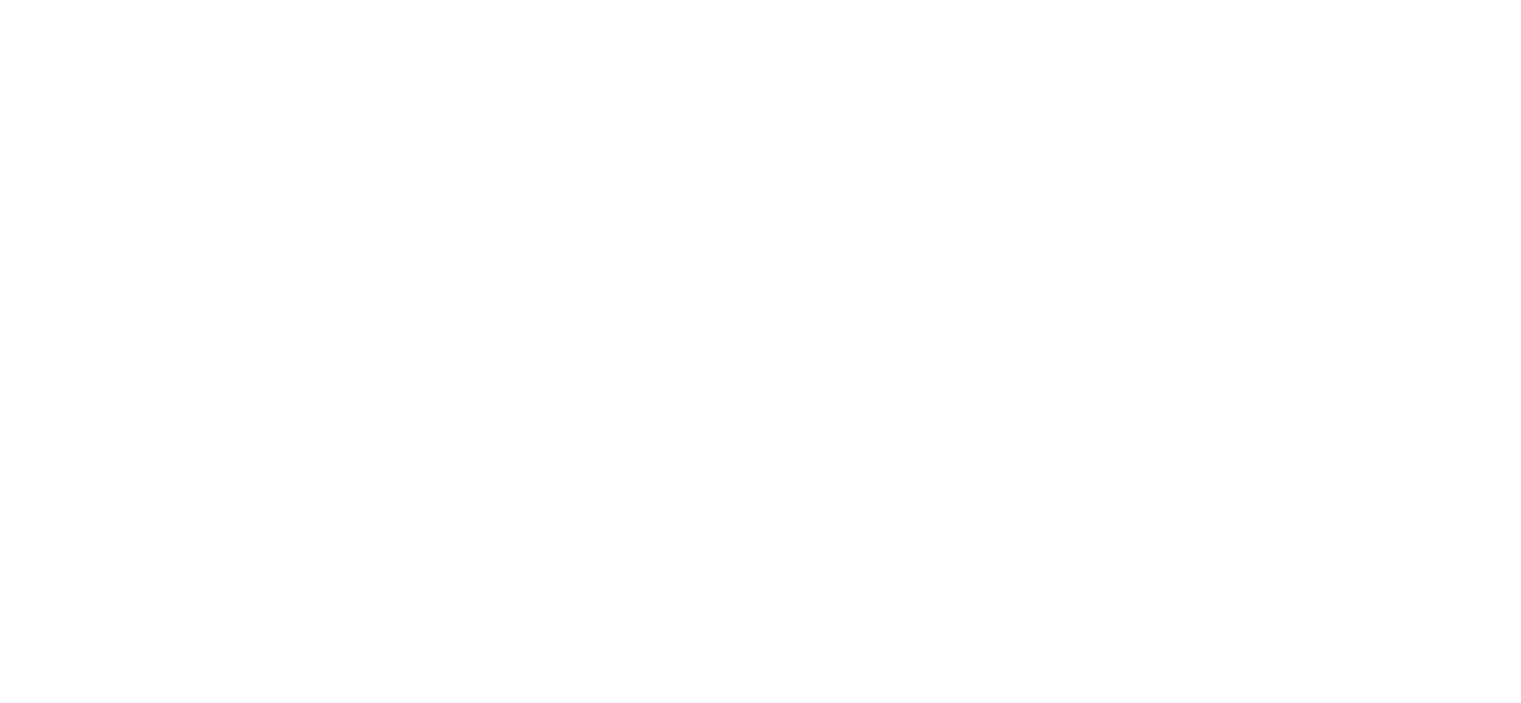 scroll, scrollTop: 0, scrollLeft: 0, axis: both 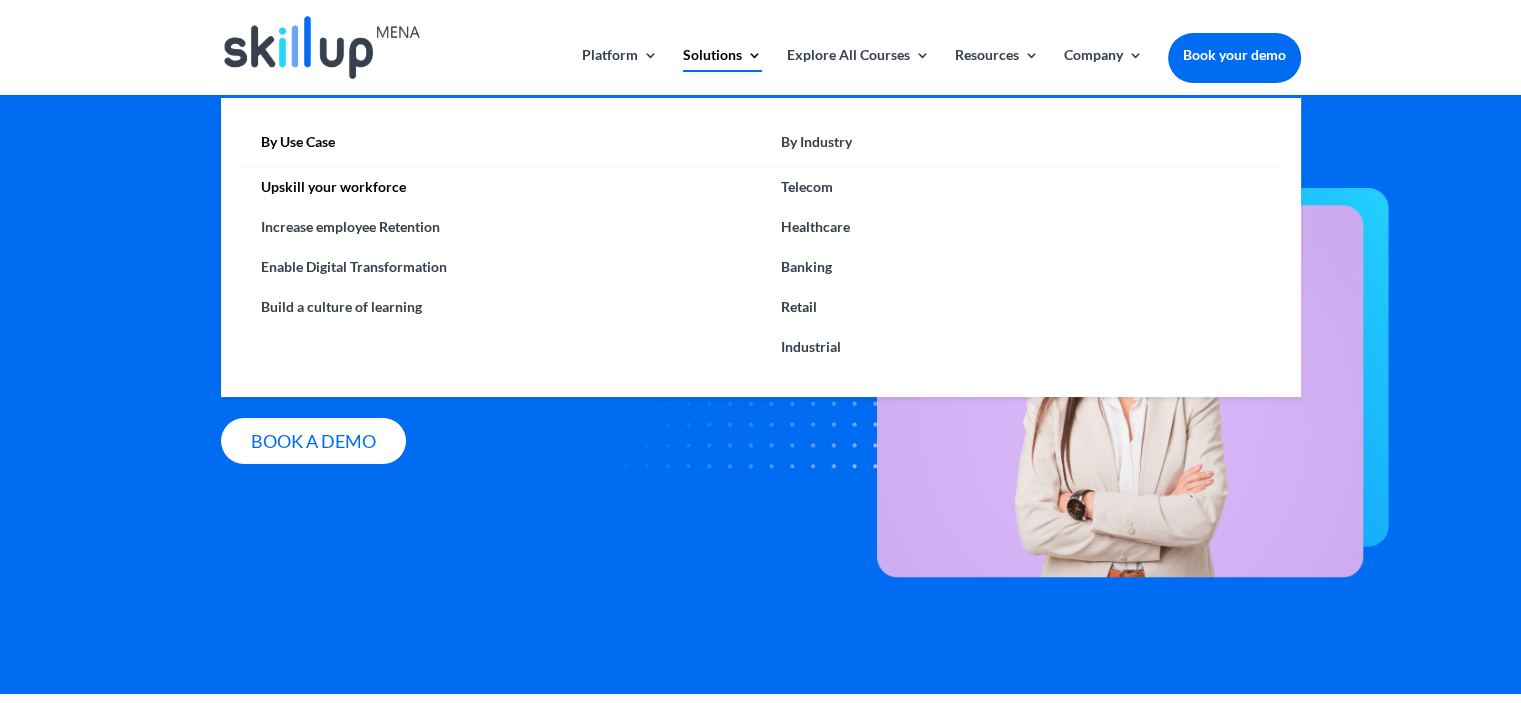 click on "Solutions" at bounding box center [722, 71] 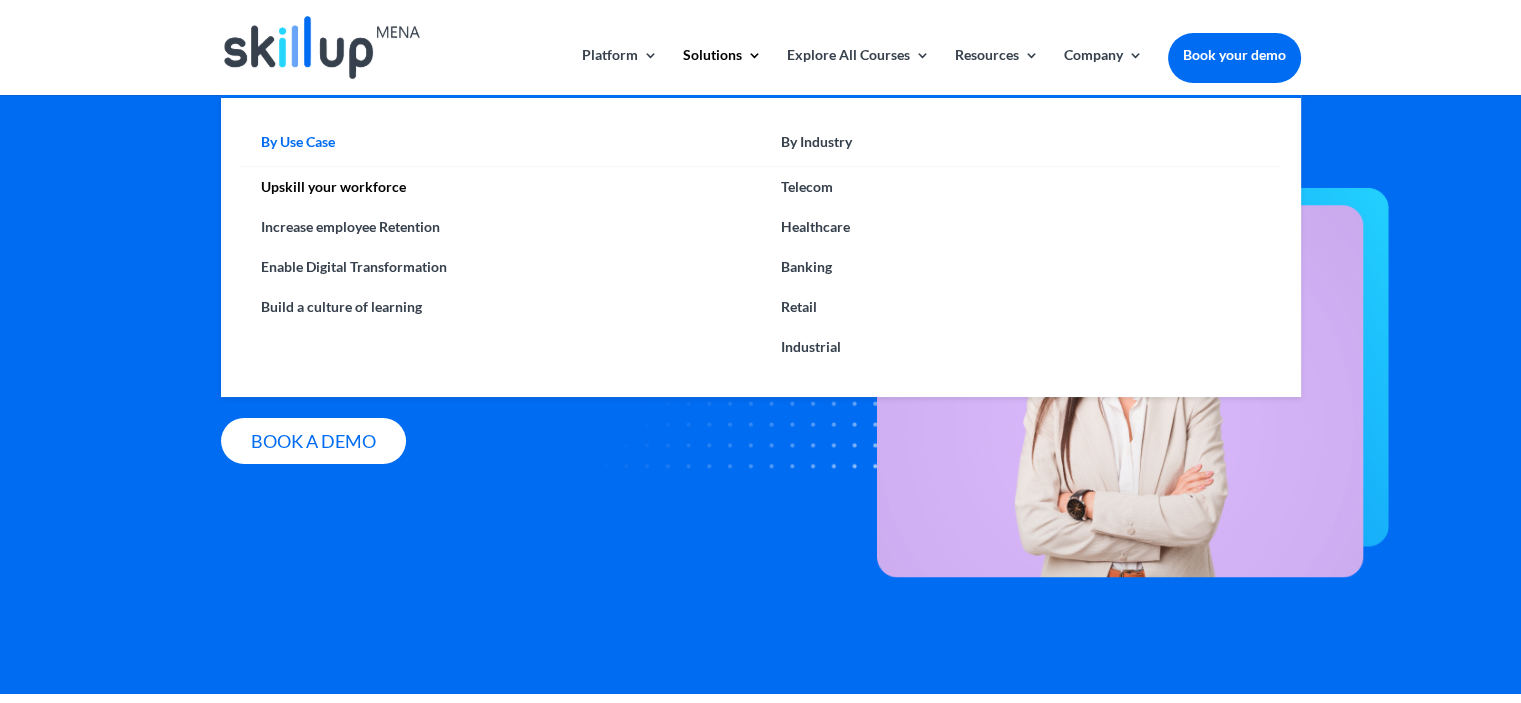 click on "By Use Case" at bounding box center (501, 147) 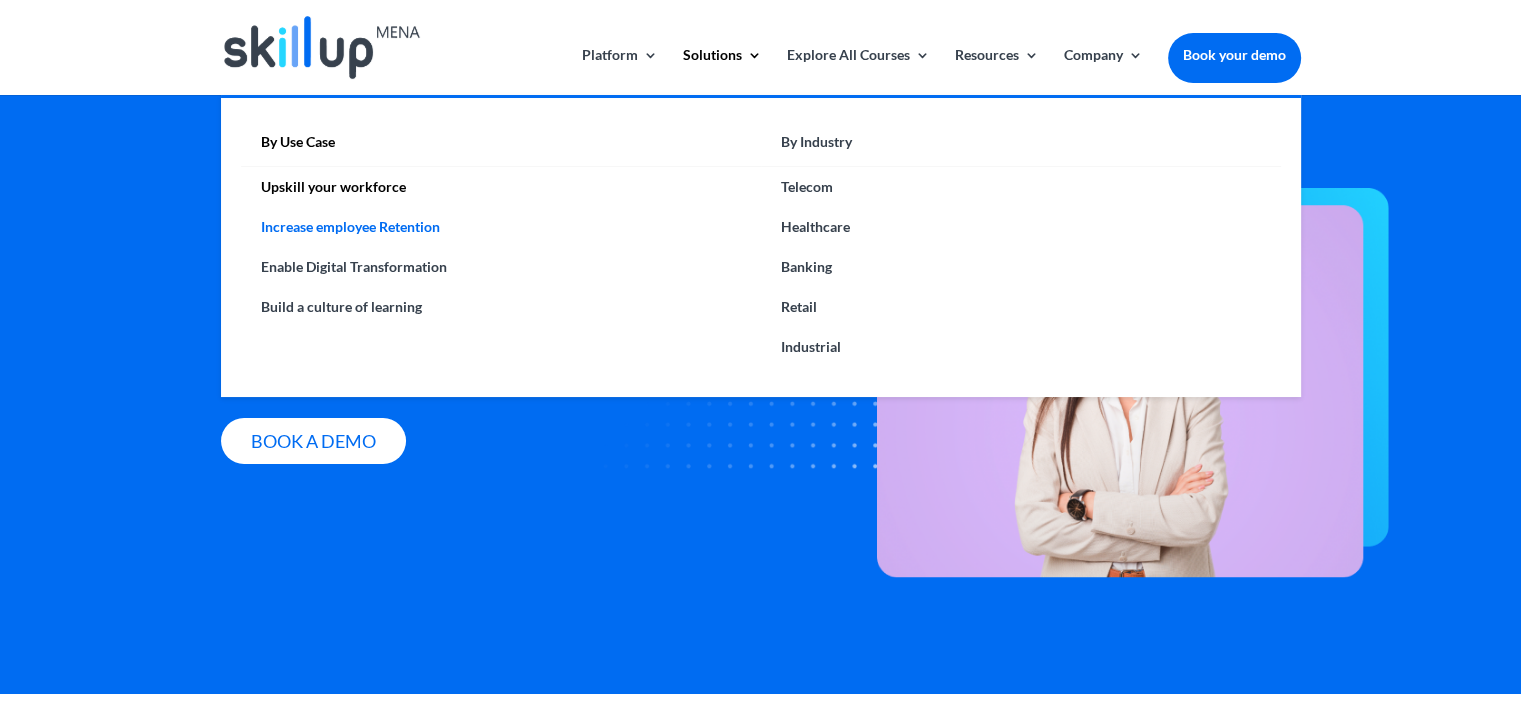 click on "Increase employee Retention" at bounding box center (501, 227) 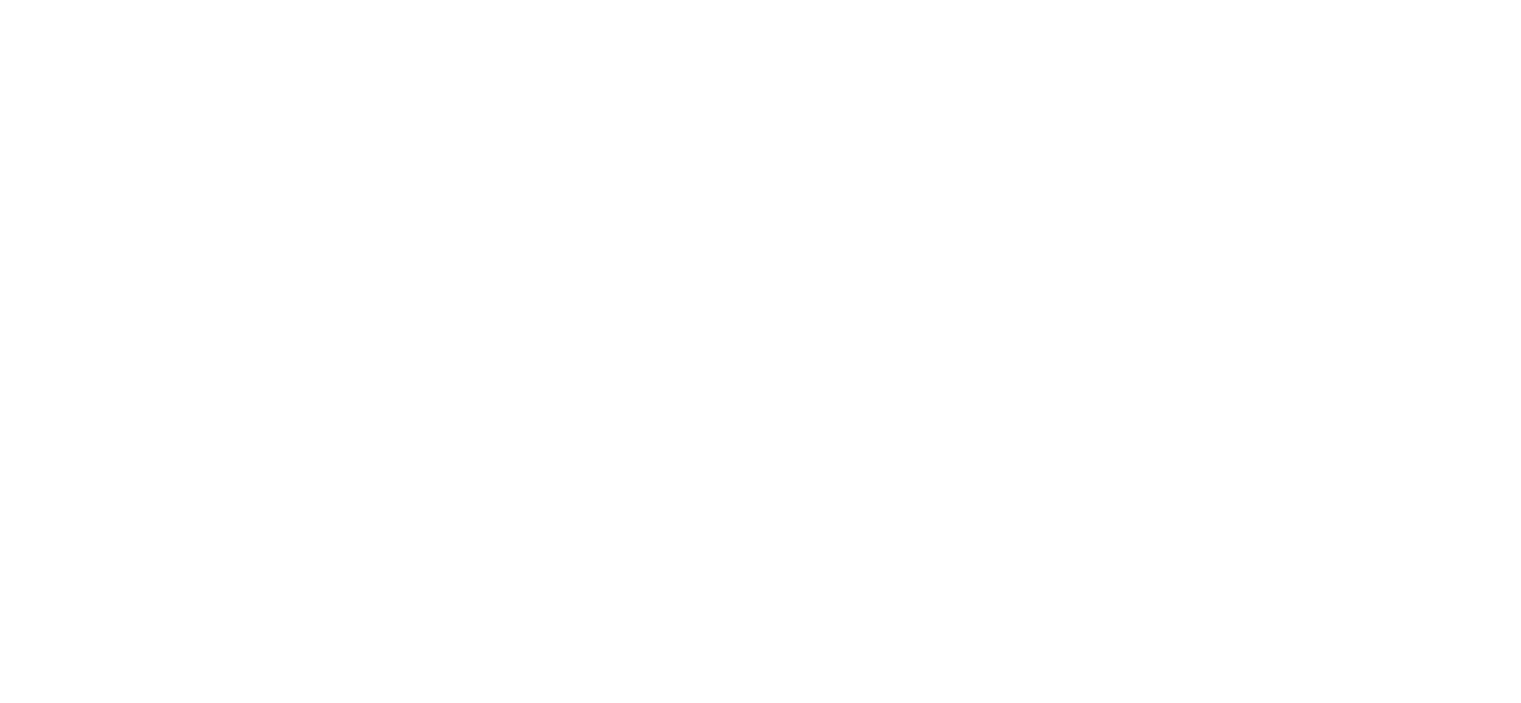scroll, scrollTop: 0, scrollLeft: 0, axis: both 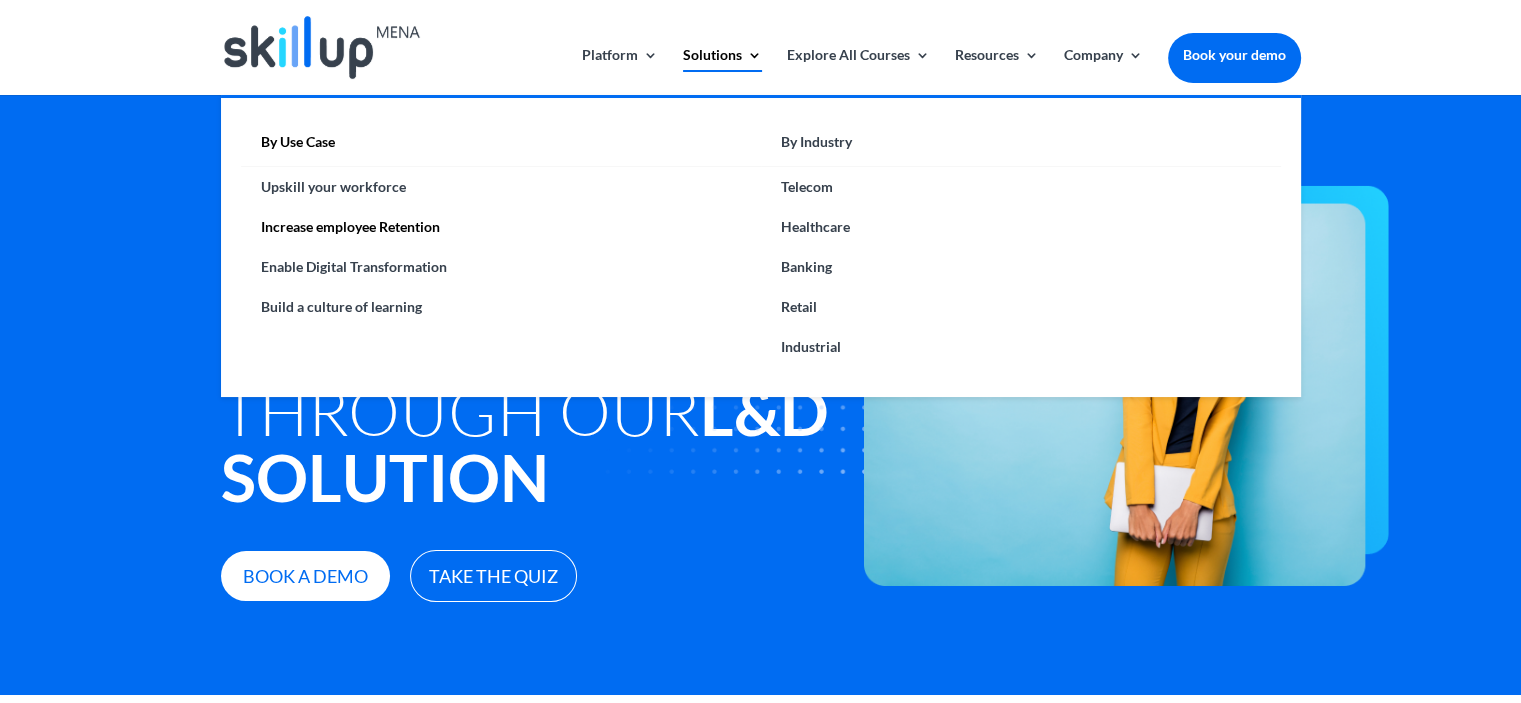 click on "Solutions" at bounding box center [722, 71] 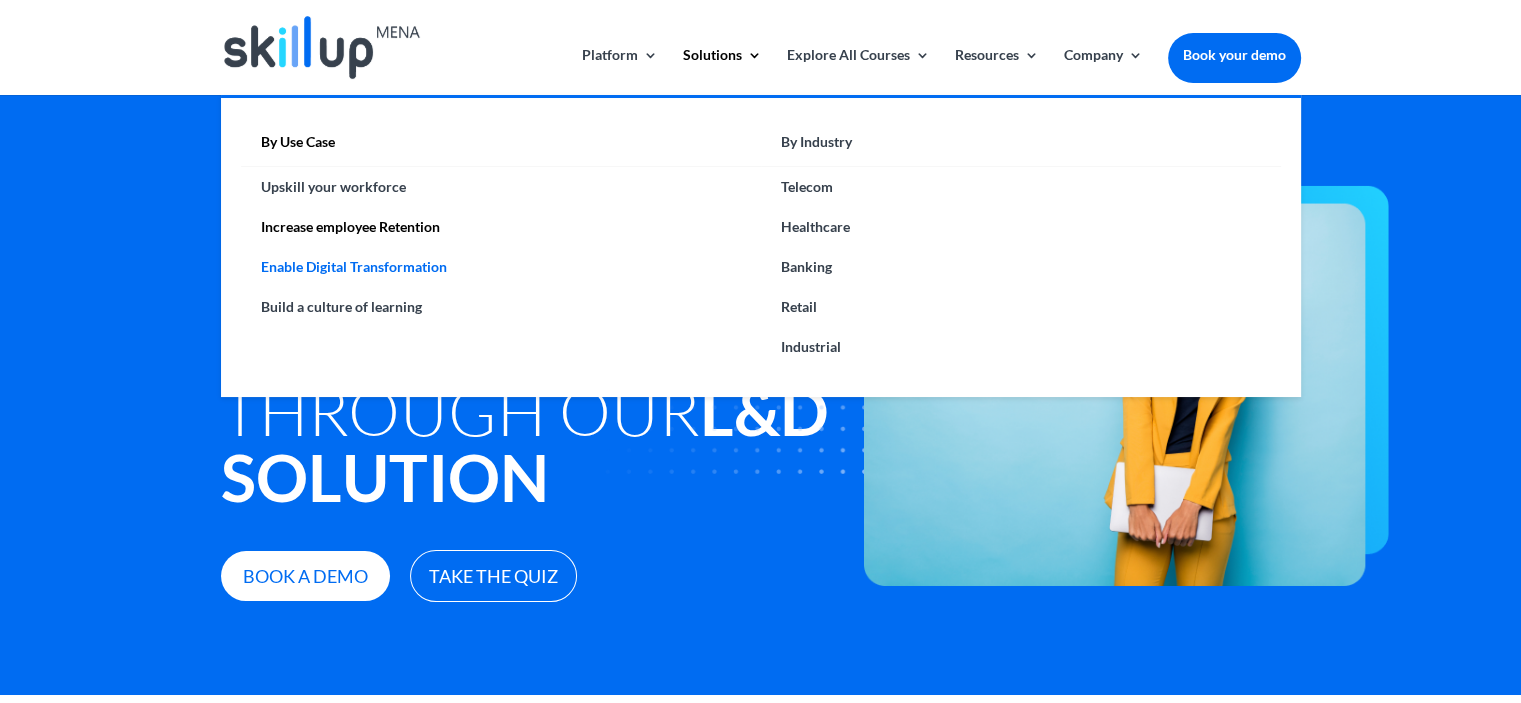 click on "Enable Digital Transformation" at bounding box center (501, 267) 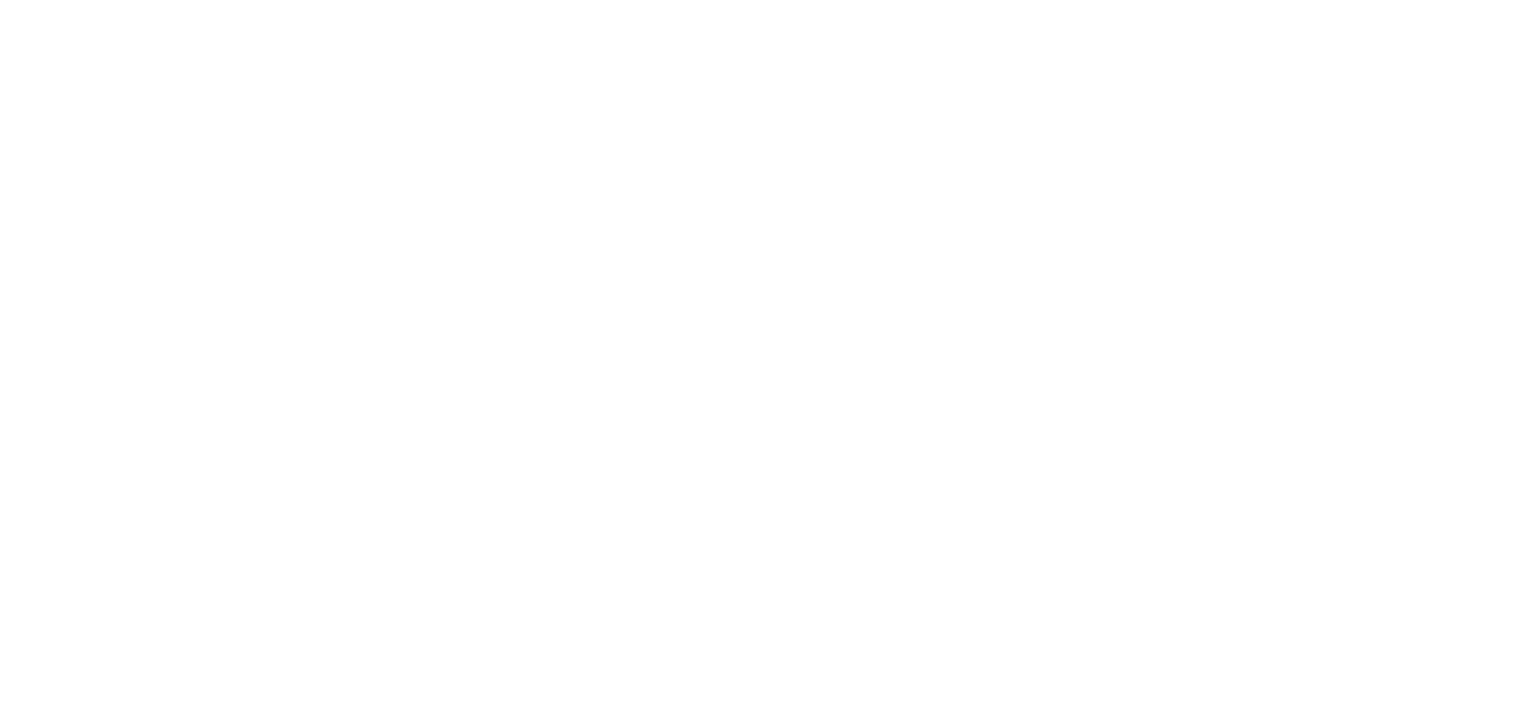 scroll, scrollTop: 0, scrollLeft: 0, axis: both 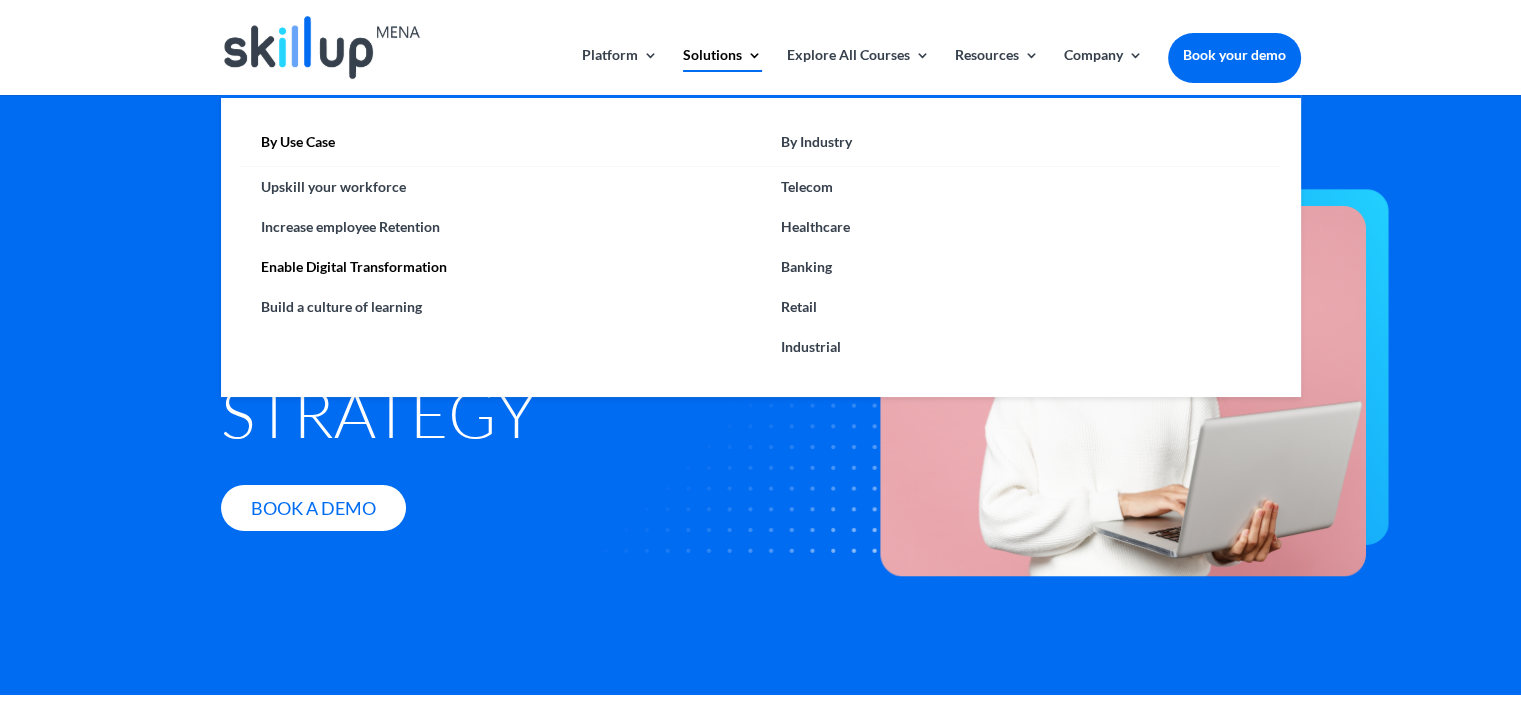 click on "Solutions" at bounding box center [722, 71] 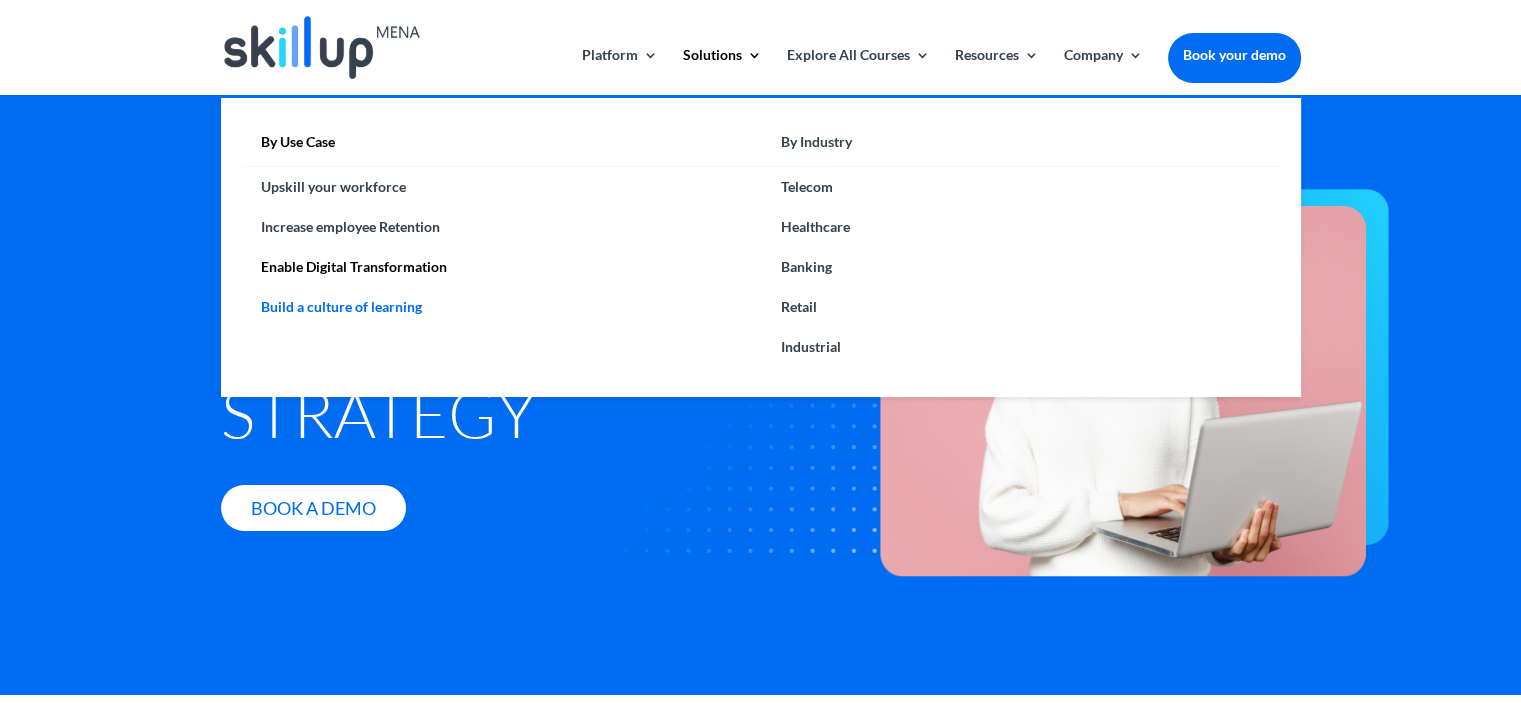 click on "Build a culture of learning" at bounding box center [501, 307] 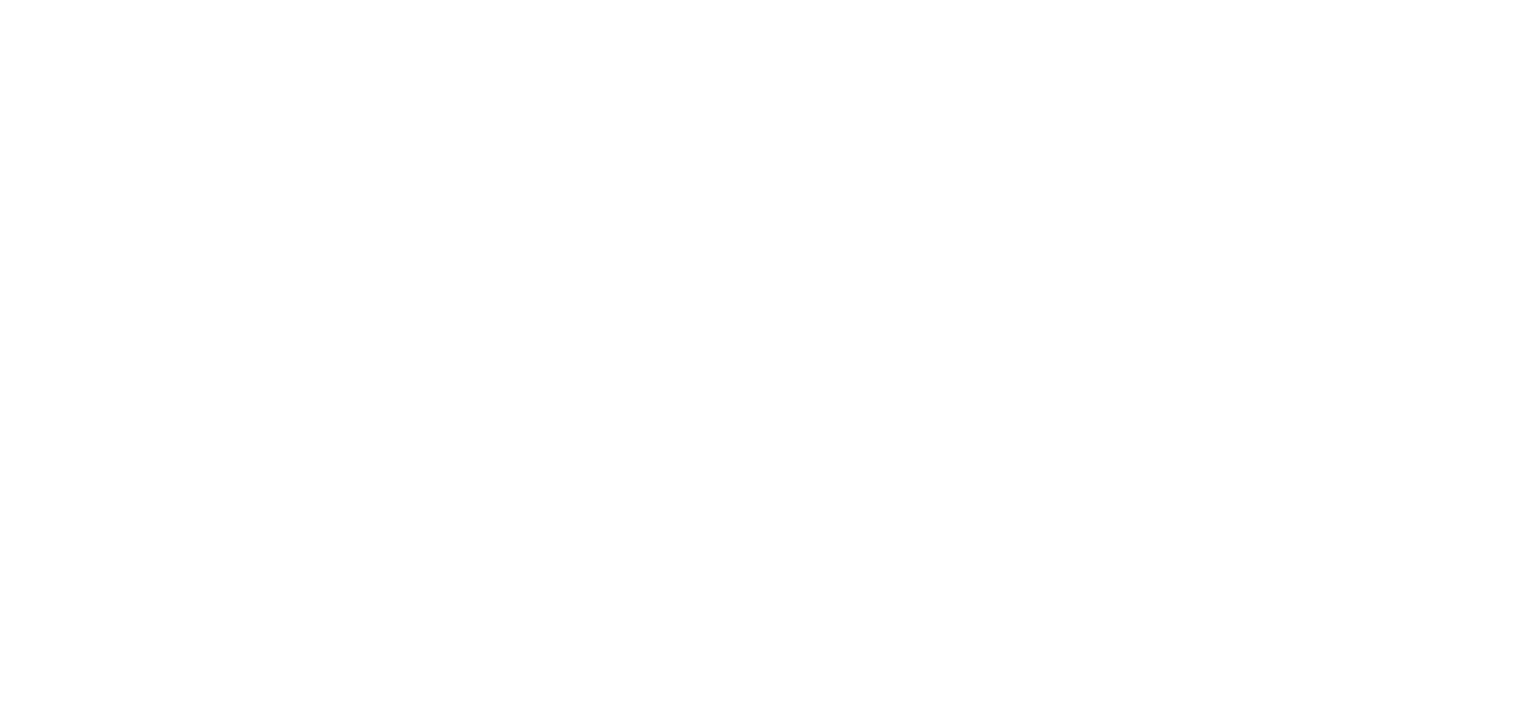 scroll, scrollTop: 0, scrollLeft: 0, axis: both 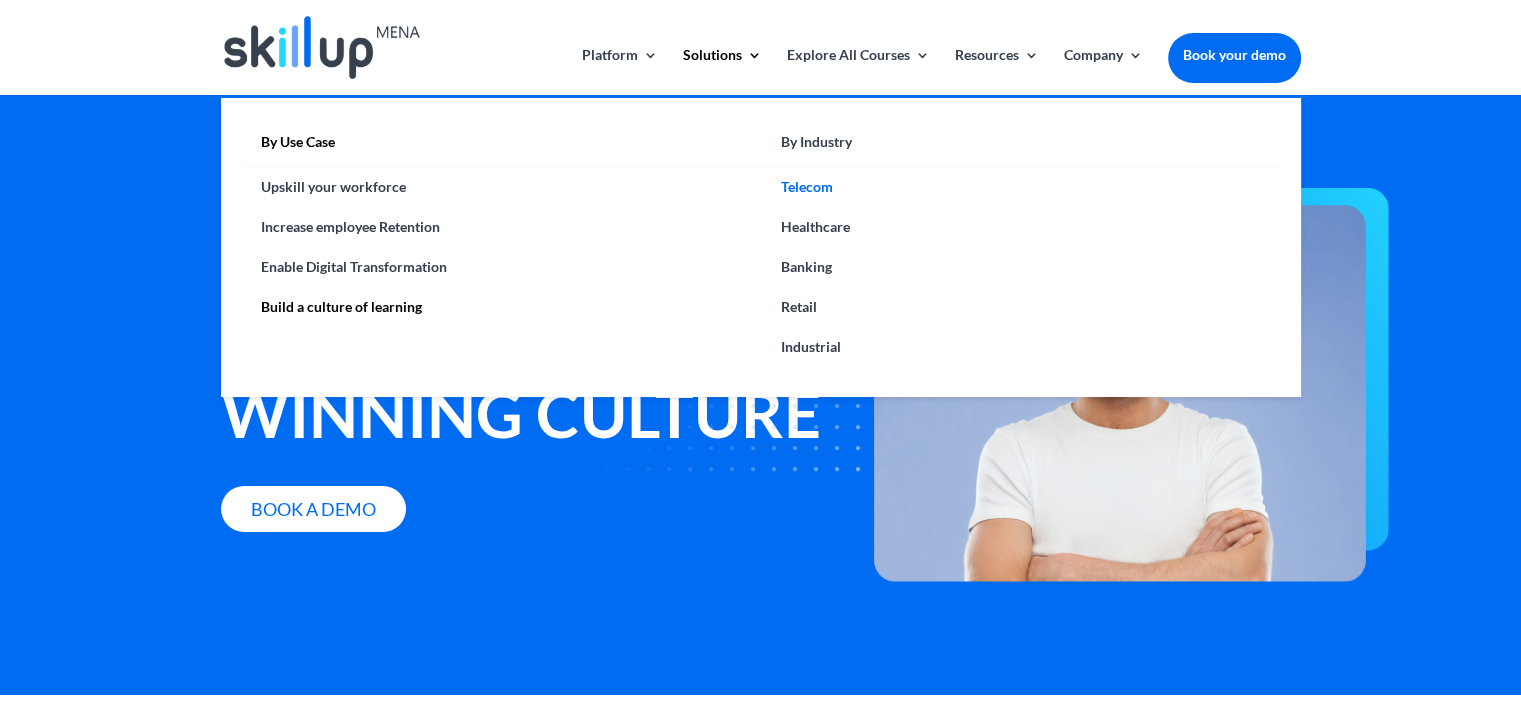 click on "Telecom" at bounding box center (1021, 187) 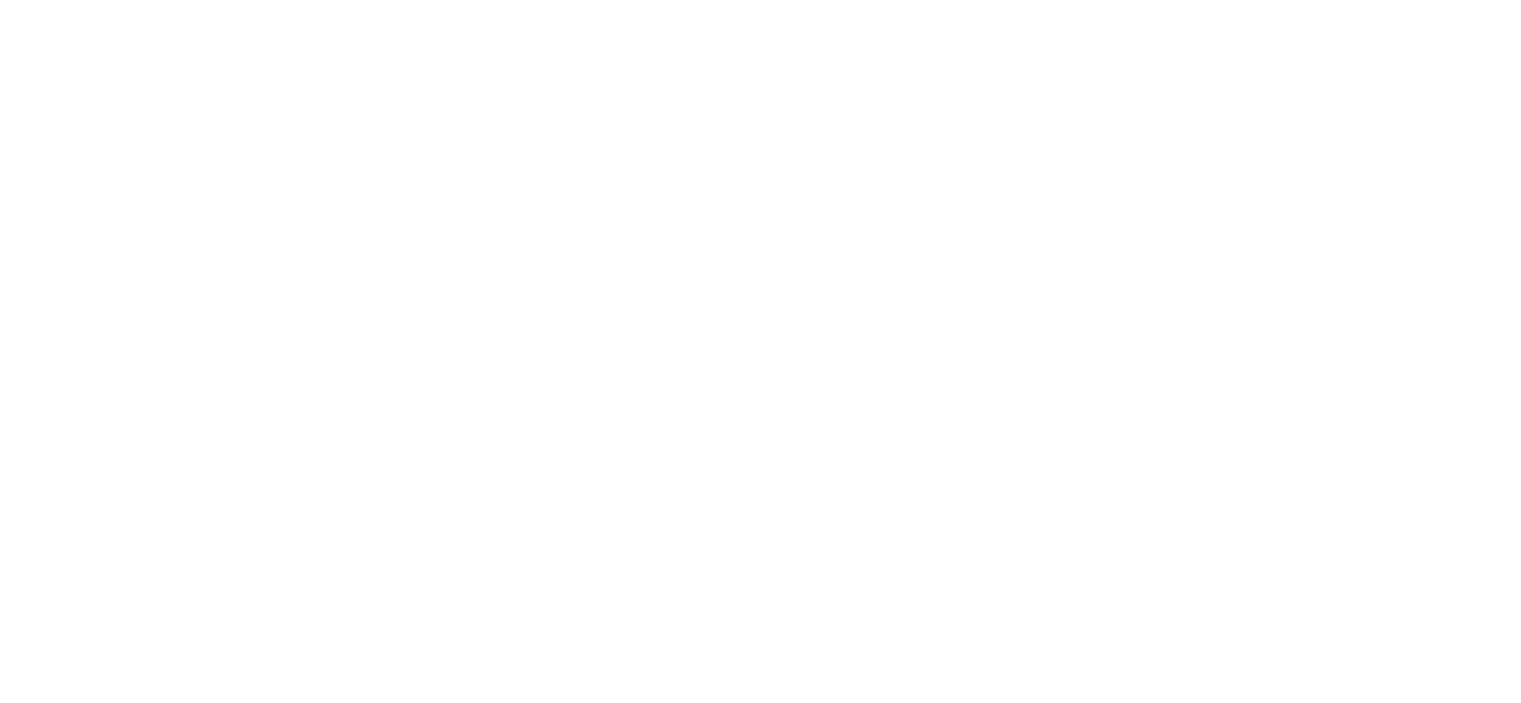 scroll, scrollTop: 0, scrollLeft: 0, axis: both 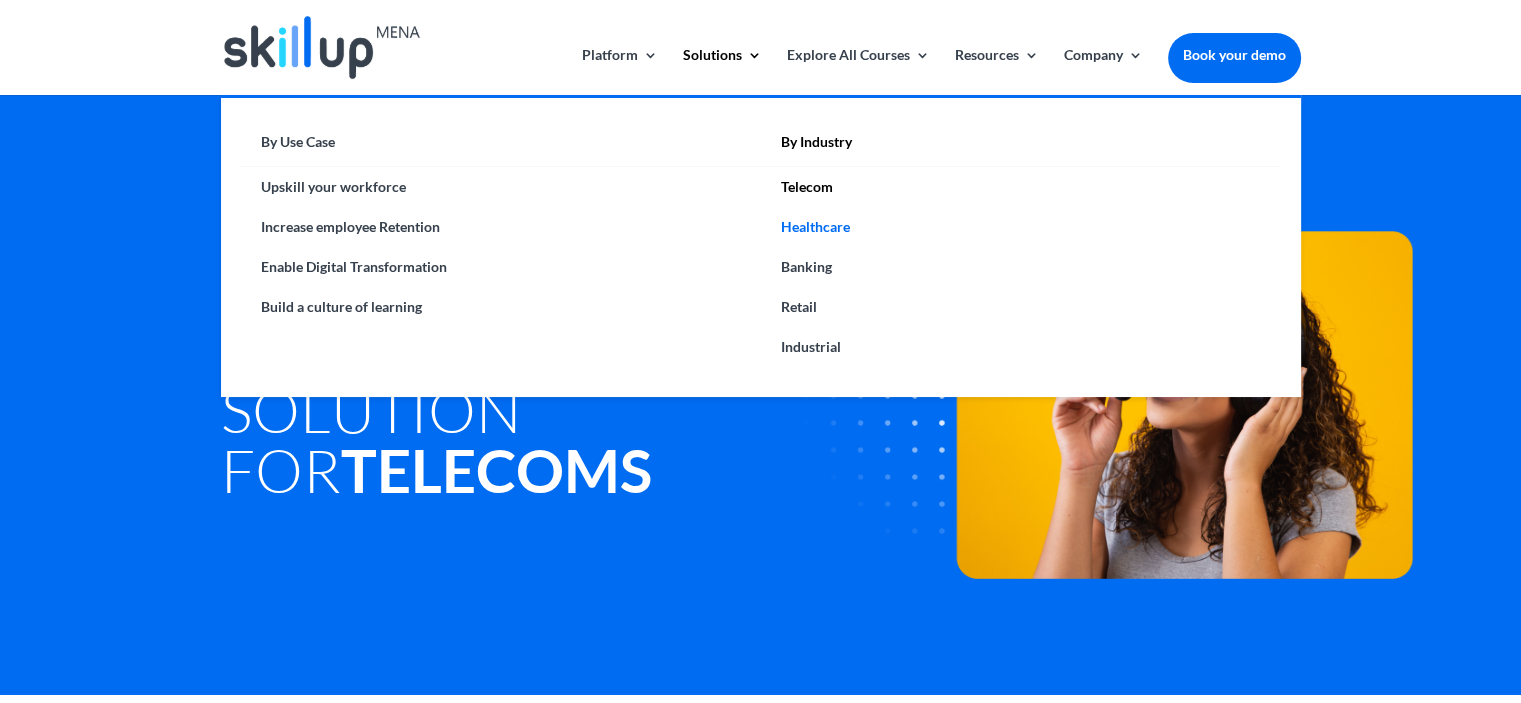 click on "Healthcare" at bounding box center (1021, 227) 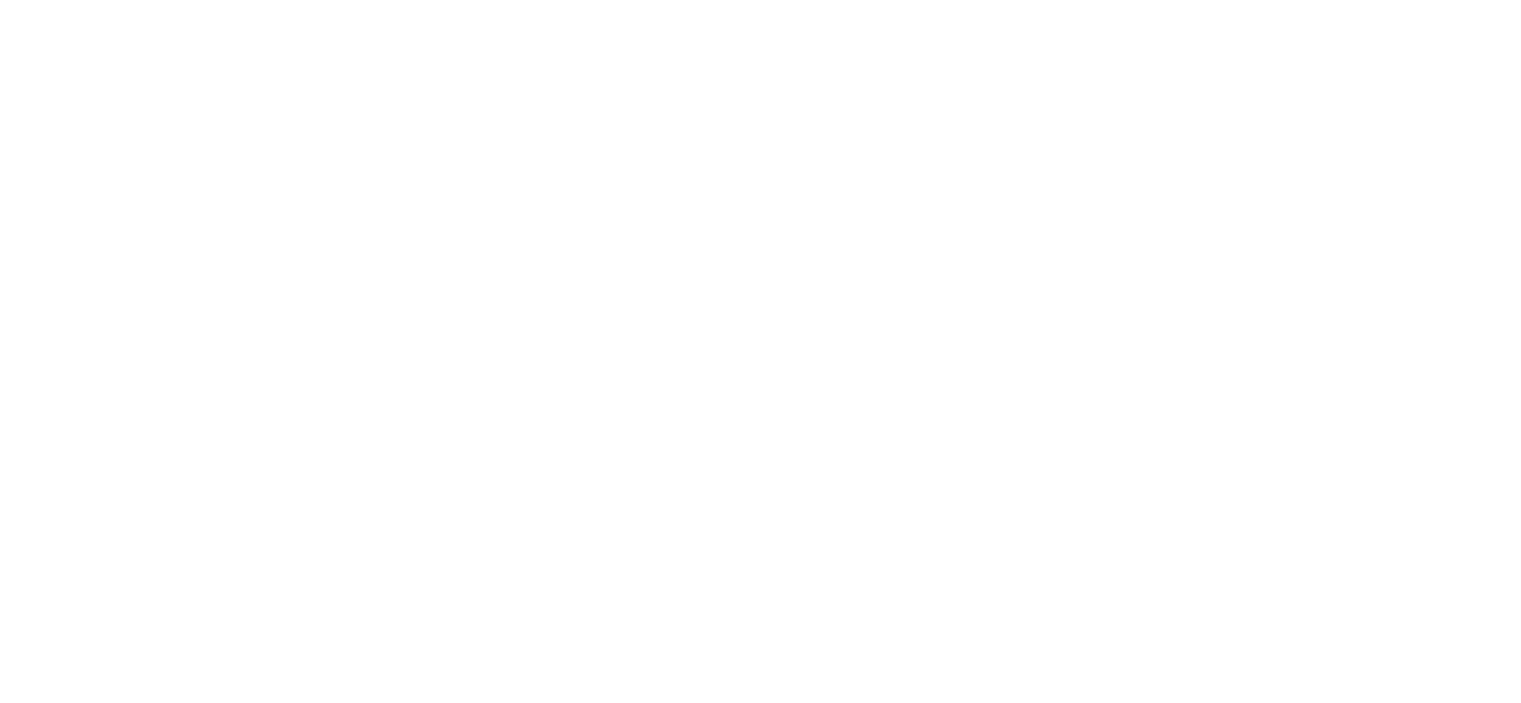 scroll, scrollTop: 0, scrollLeft: 0, axis: both 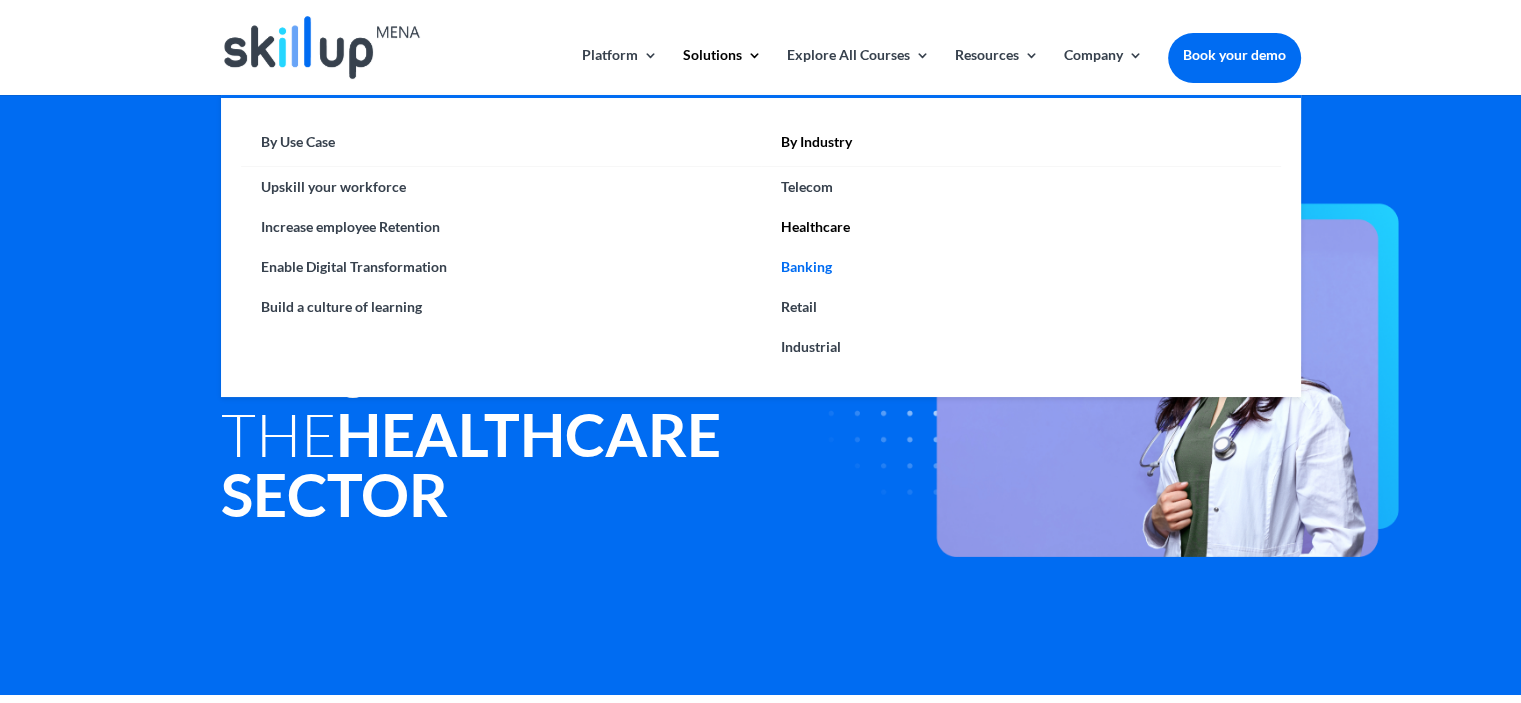 click on "Banking" at bounding box center (1021, 267) 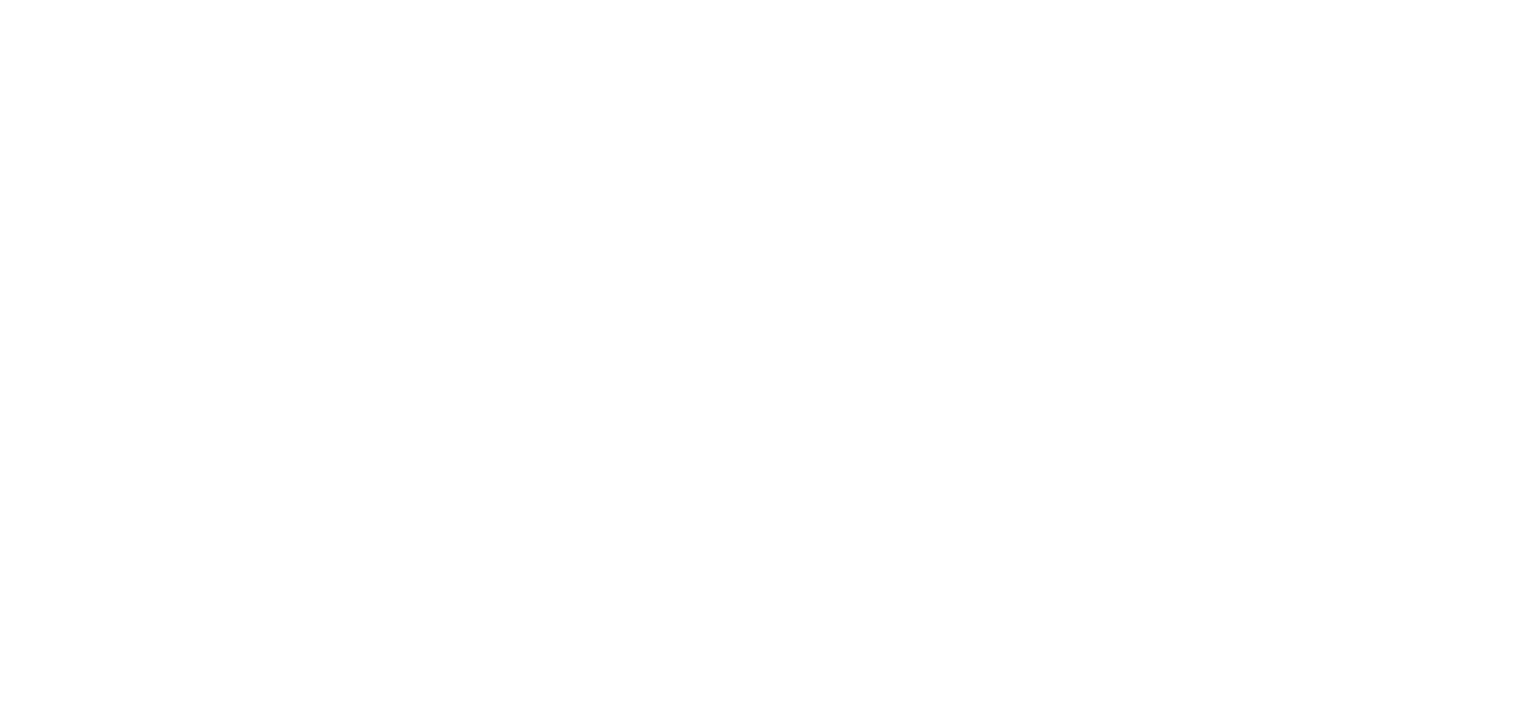scroll, scrollTop: 0, scrollLeft: 0, axis: both 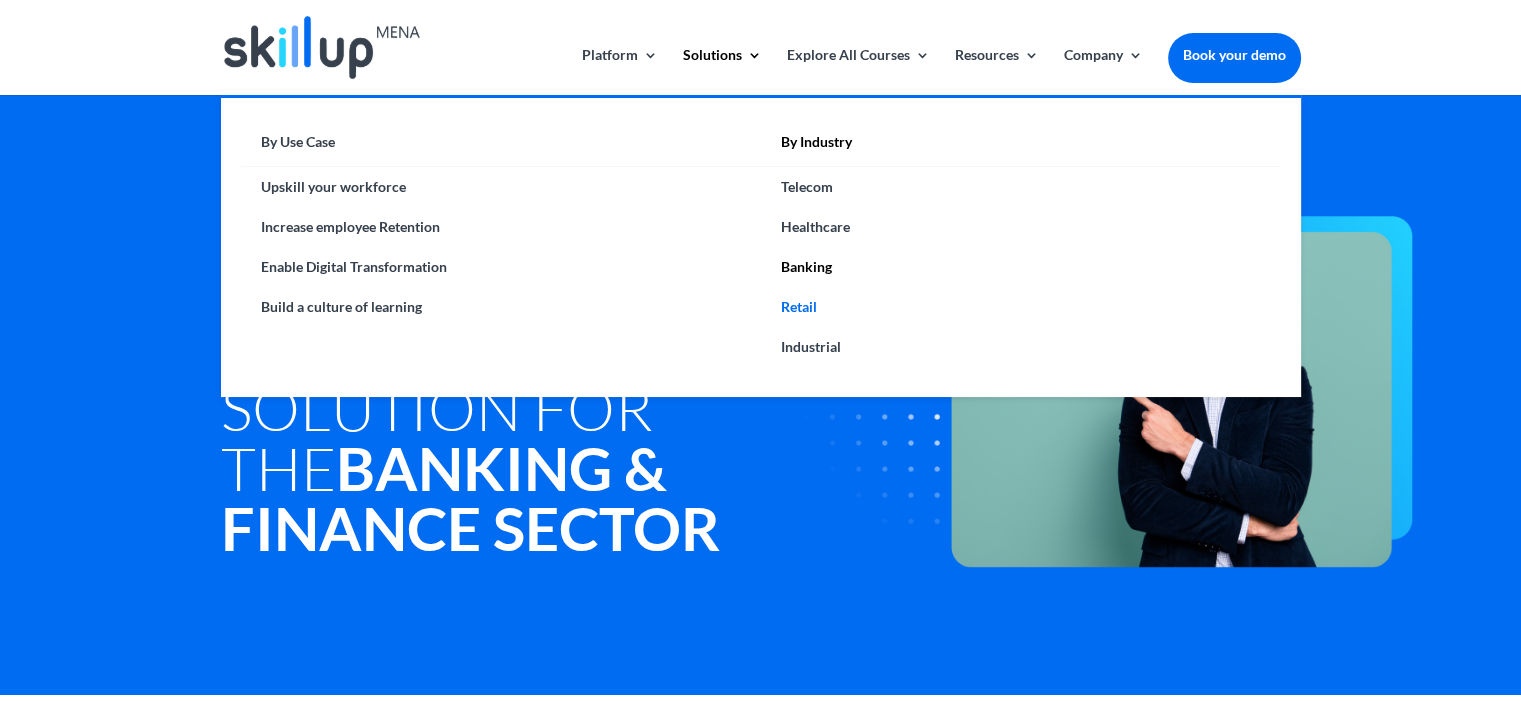 click on "Retail" at bounding box center [1021, 307] 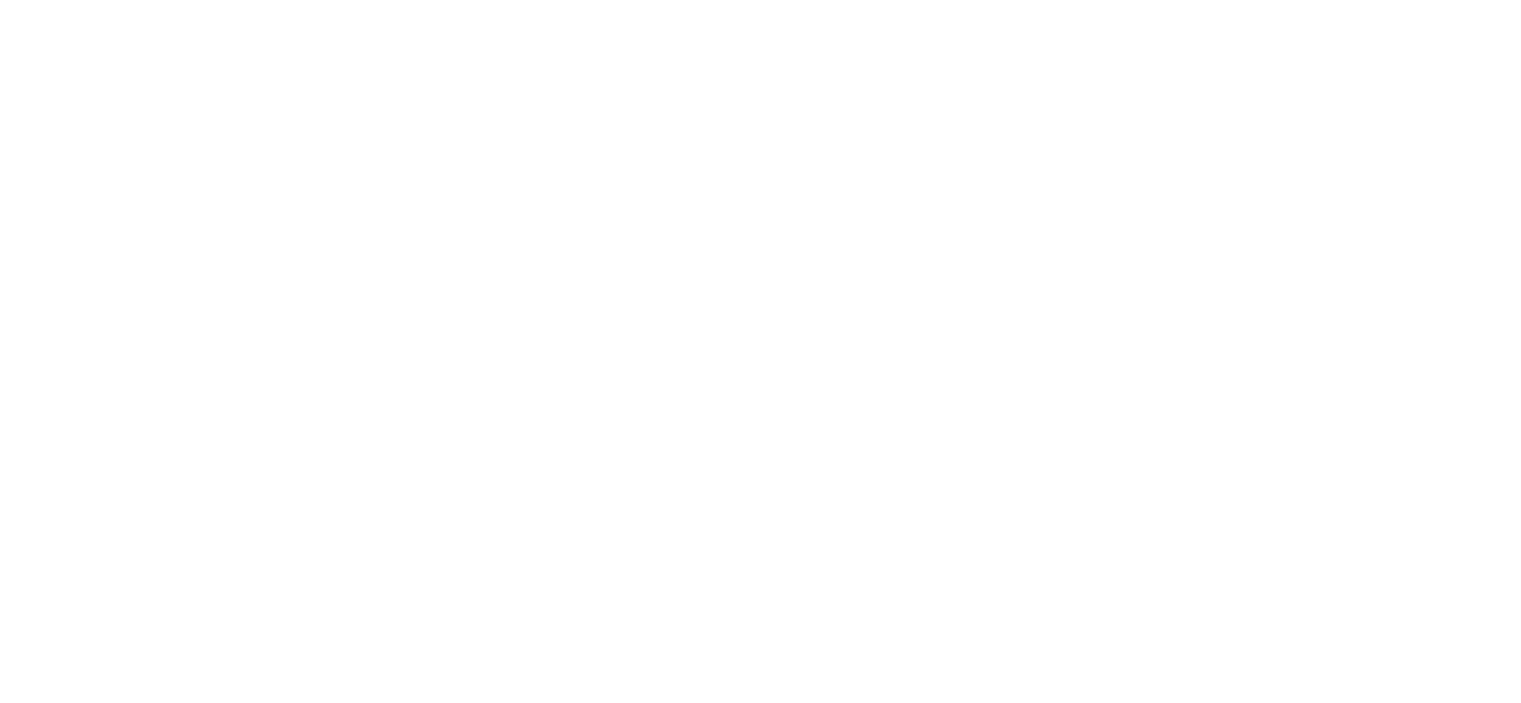 scroll, scrollTop: 0, scrollLeft: 0, axis: both 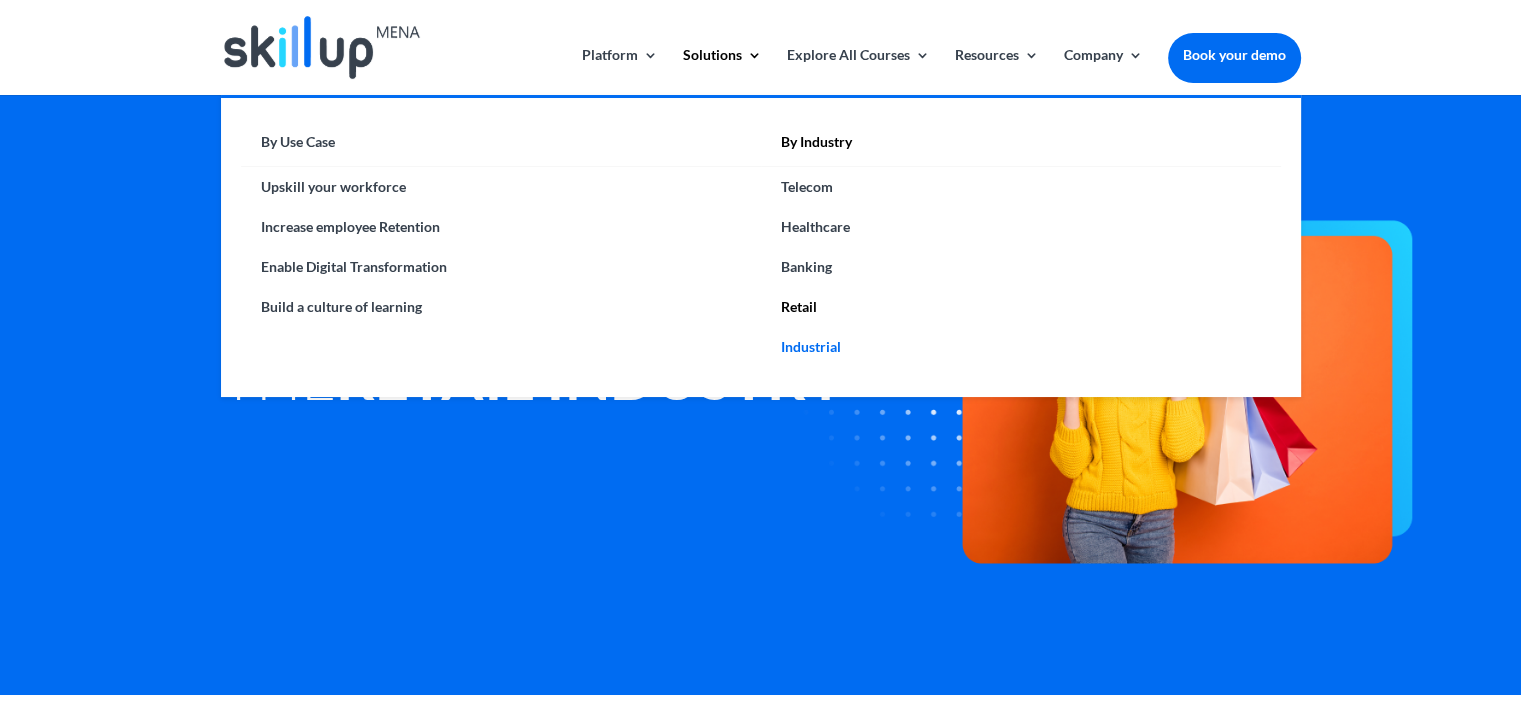 click on "Industrial" at bounding box center (1021, 347) 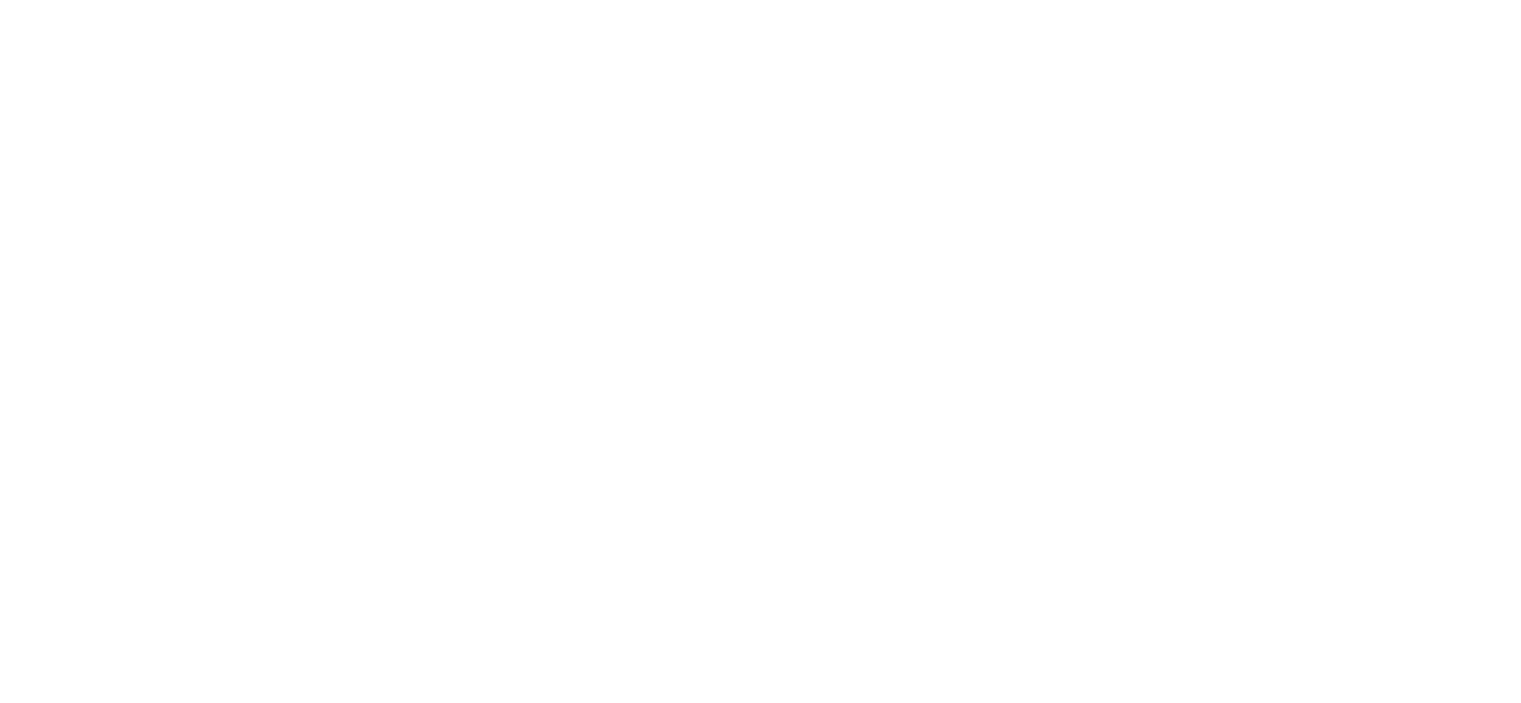 scroll, scrollTop: 0, scrollLeft: 0, axis: both 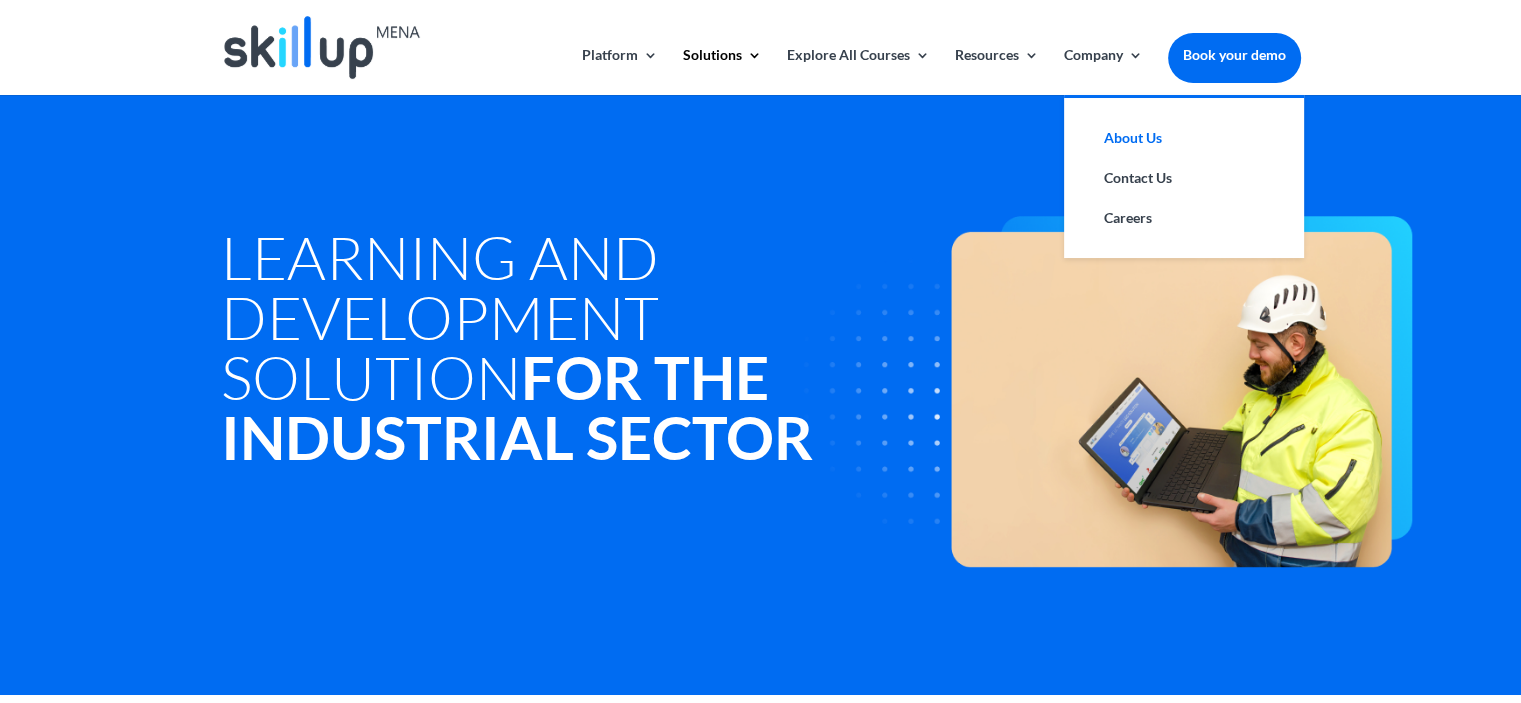 click on "About Us" at bounding box center [1184, 138] 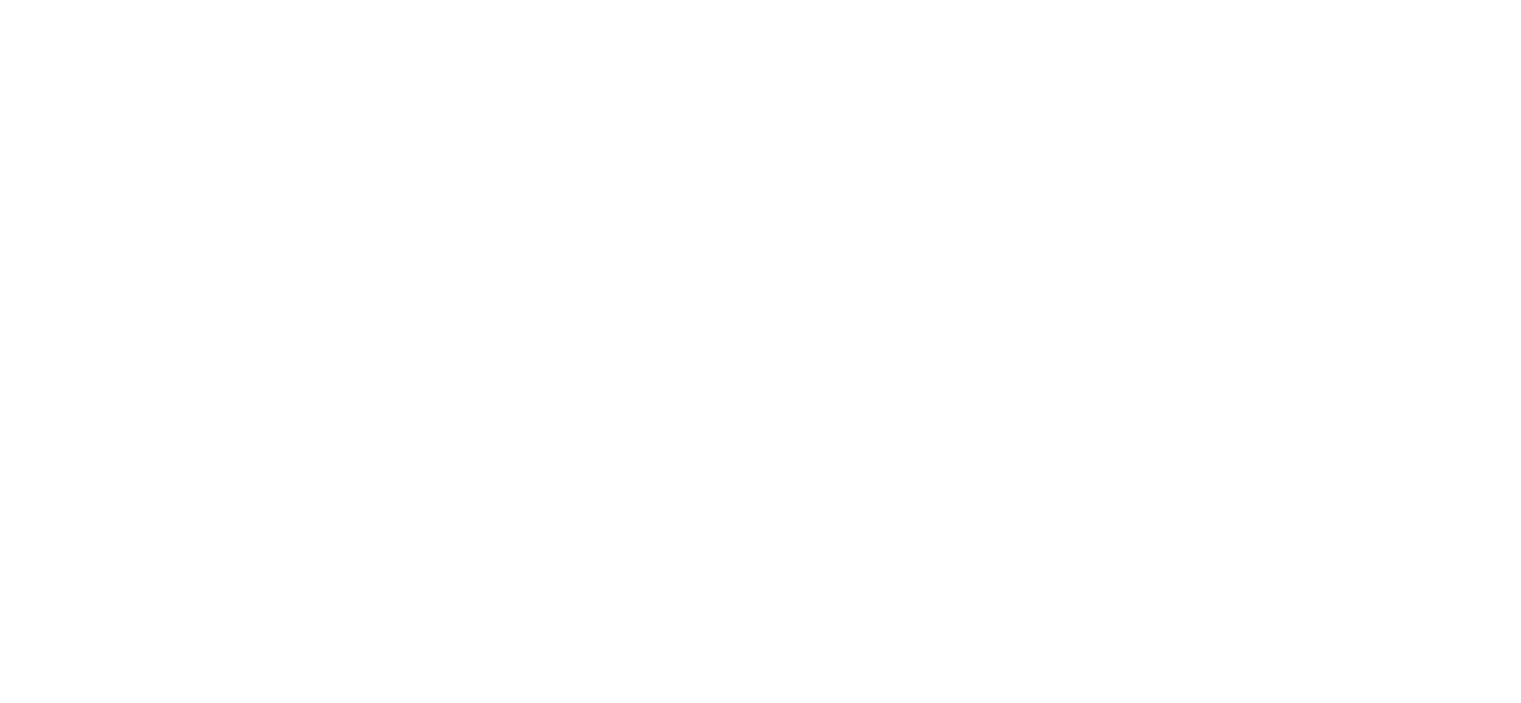scroll, scrollTop: 0, scrollLeft: 0, axis: both 